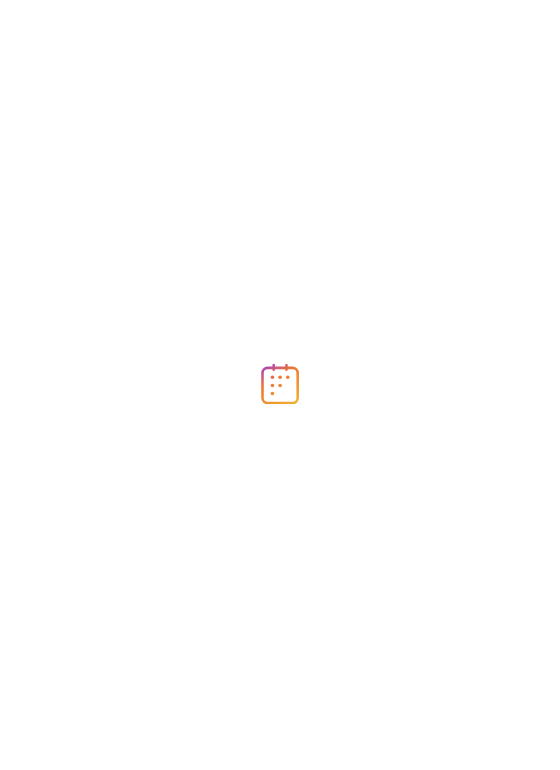 scroll, scrollTop: 0, scrollLeft: 0, axis: both 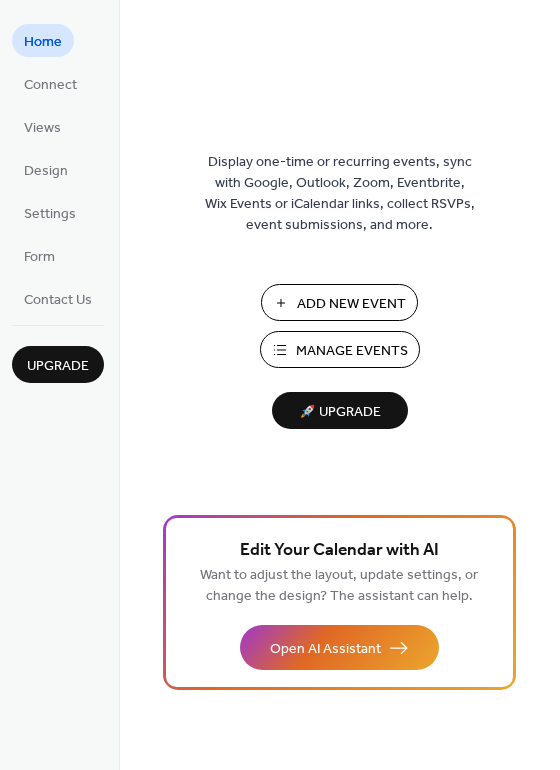 click on "Add New Event" at bounding box center [351, 304] 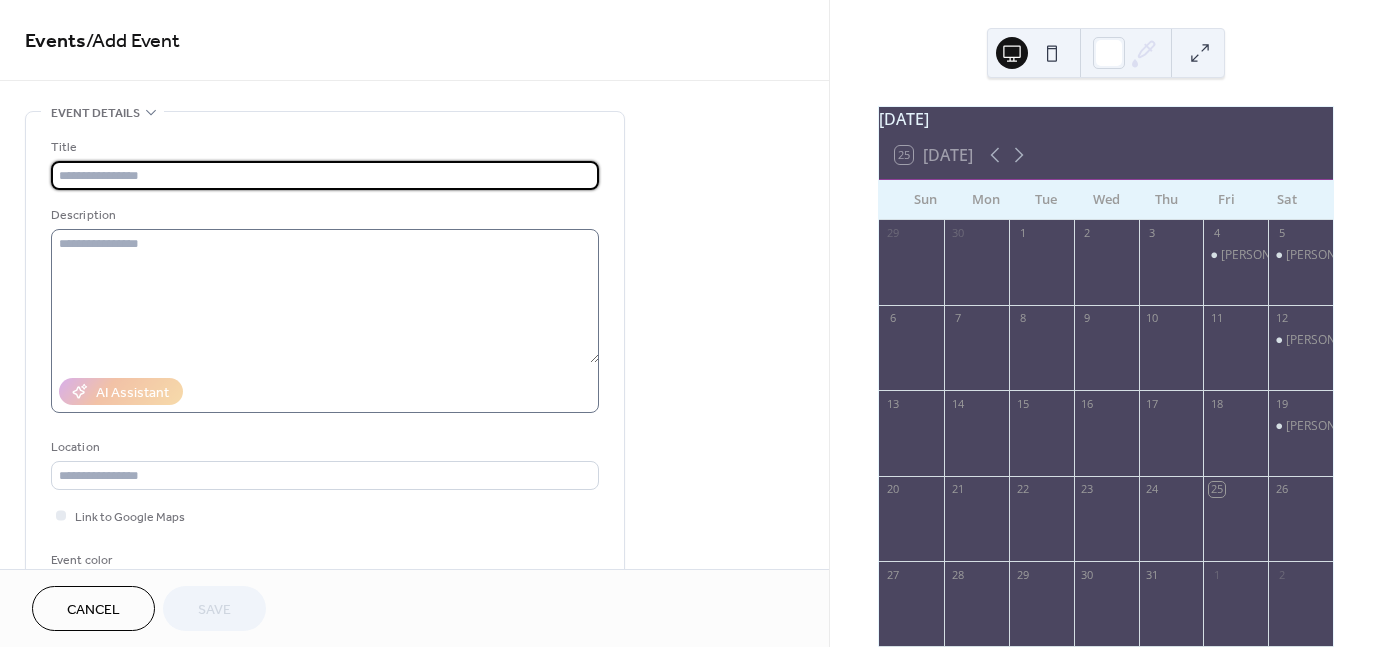 scroll, scrollTop: 0, scrollLeft: 0, axis: both 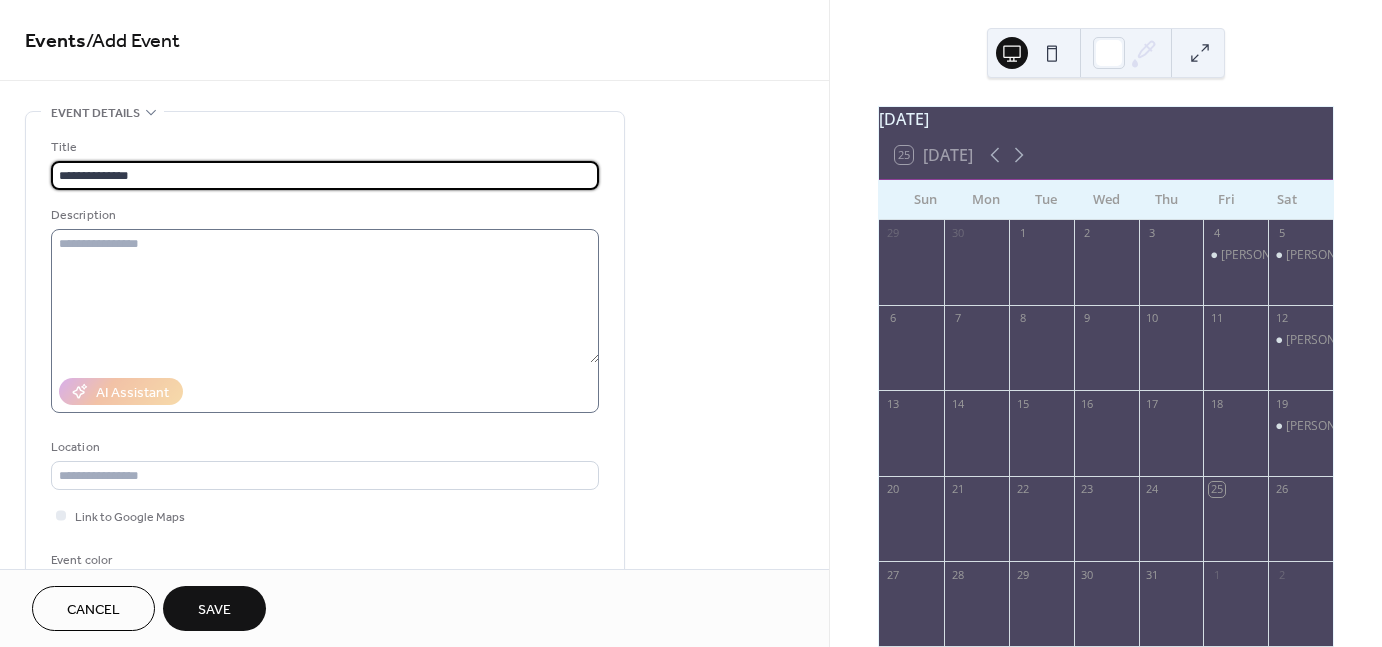 type on "**********" 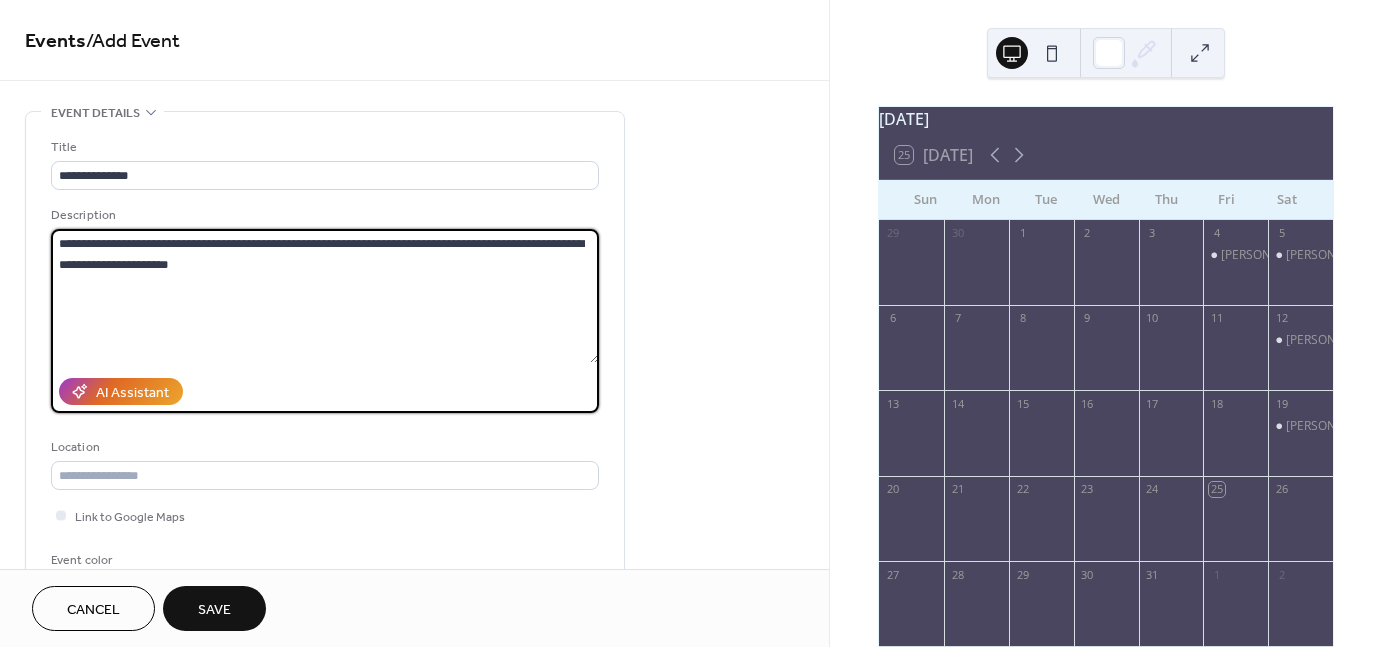 click on "**********" at bounding box center (325, 296) 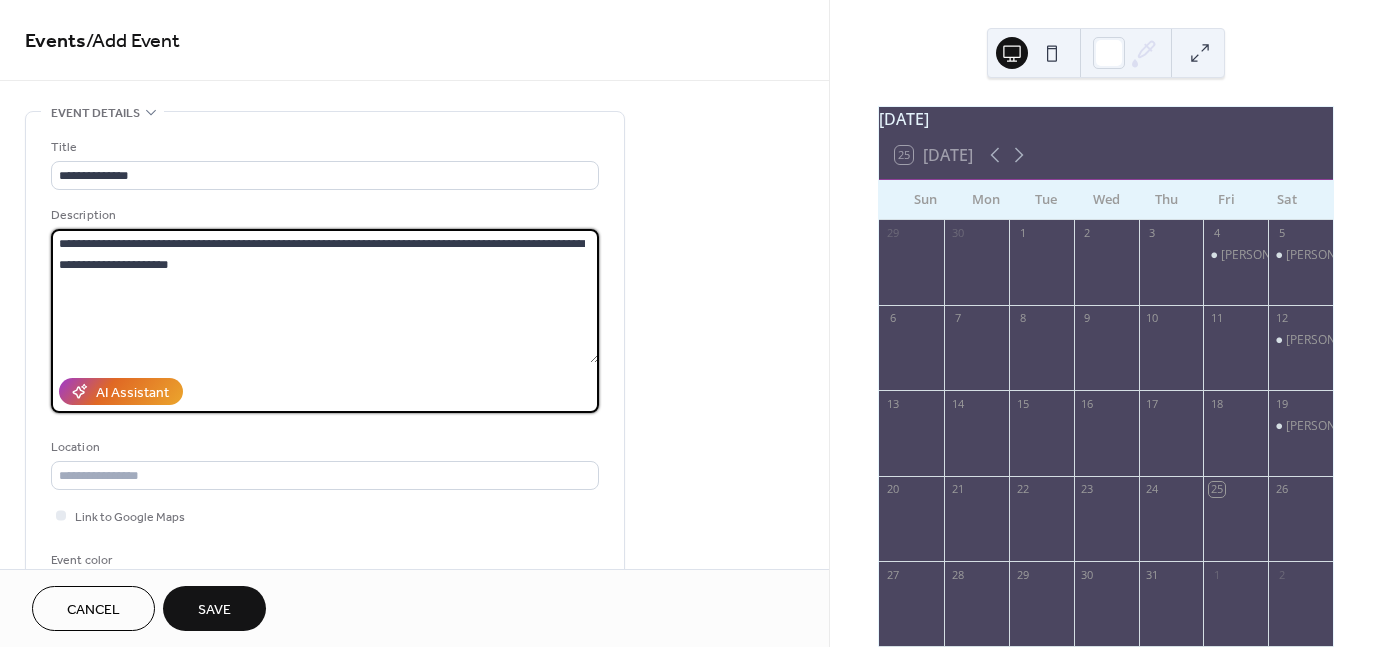 click on "**********" at bounding box center [325, 296] 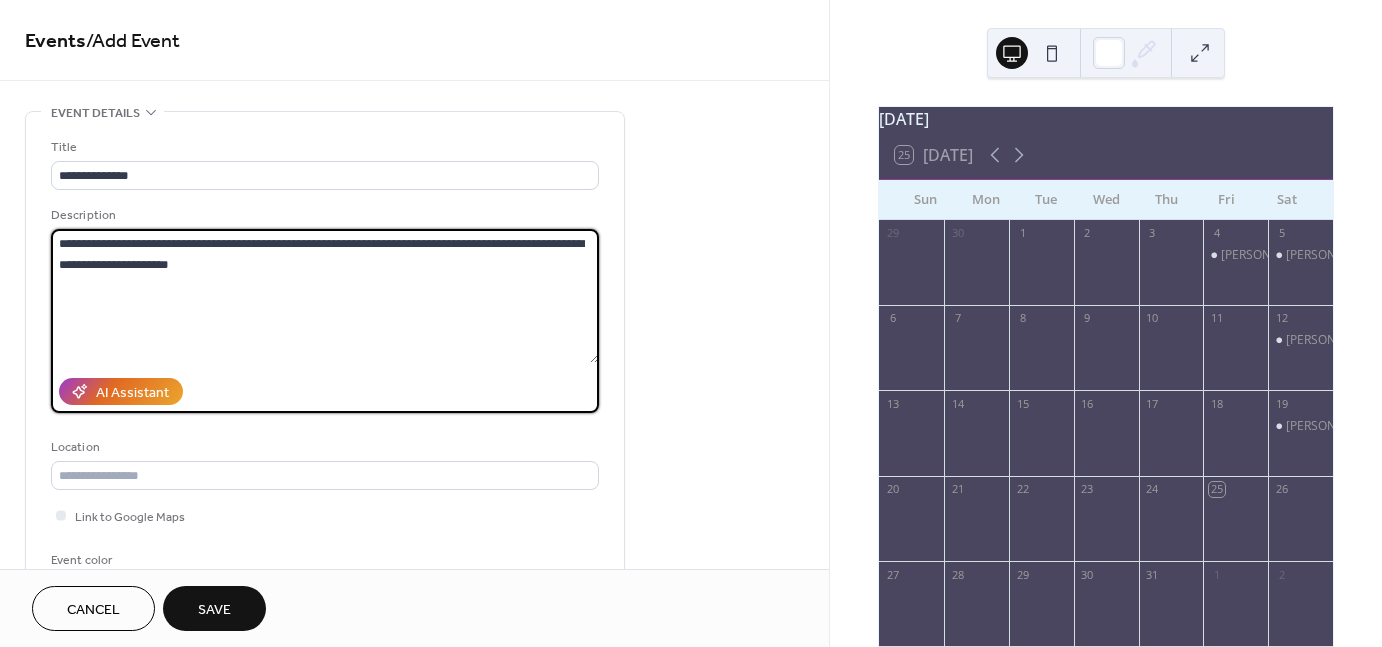 click on "**********" at bounding box center (325, 296) 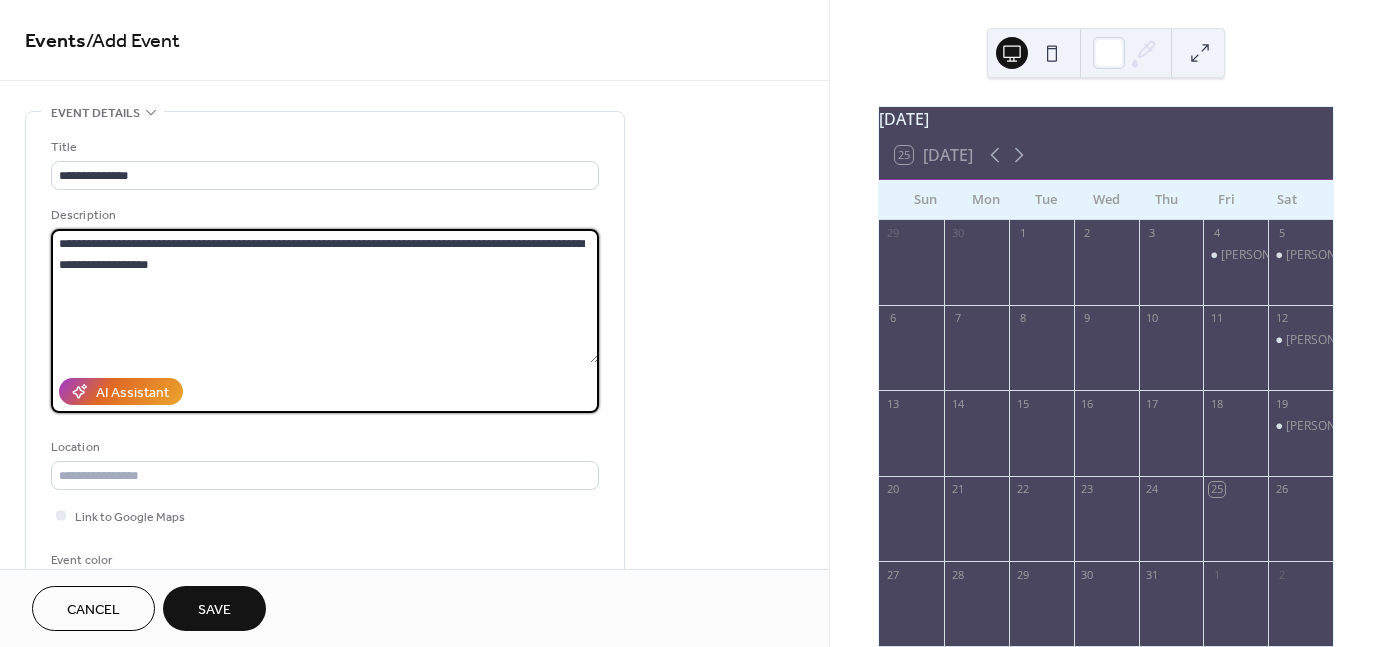 click on "**********" at bounding box center [325, 296] 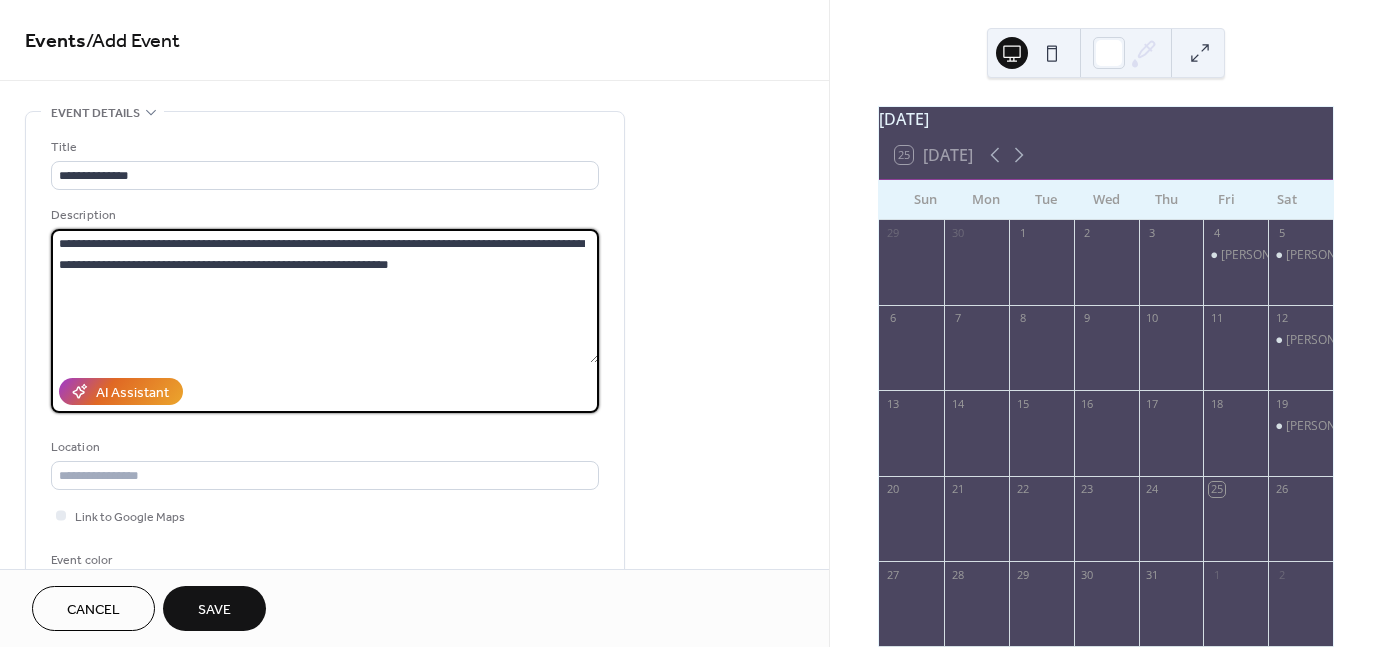type on "**********" 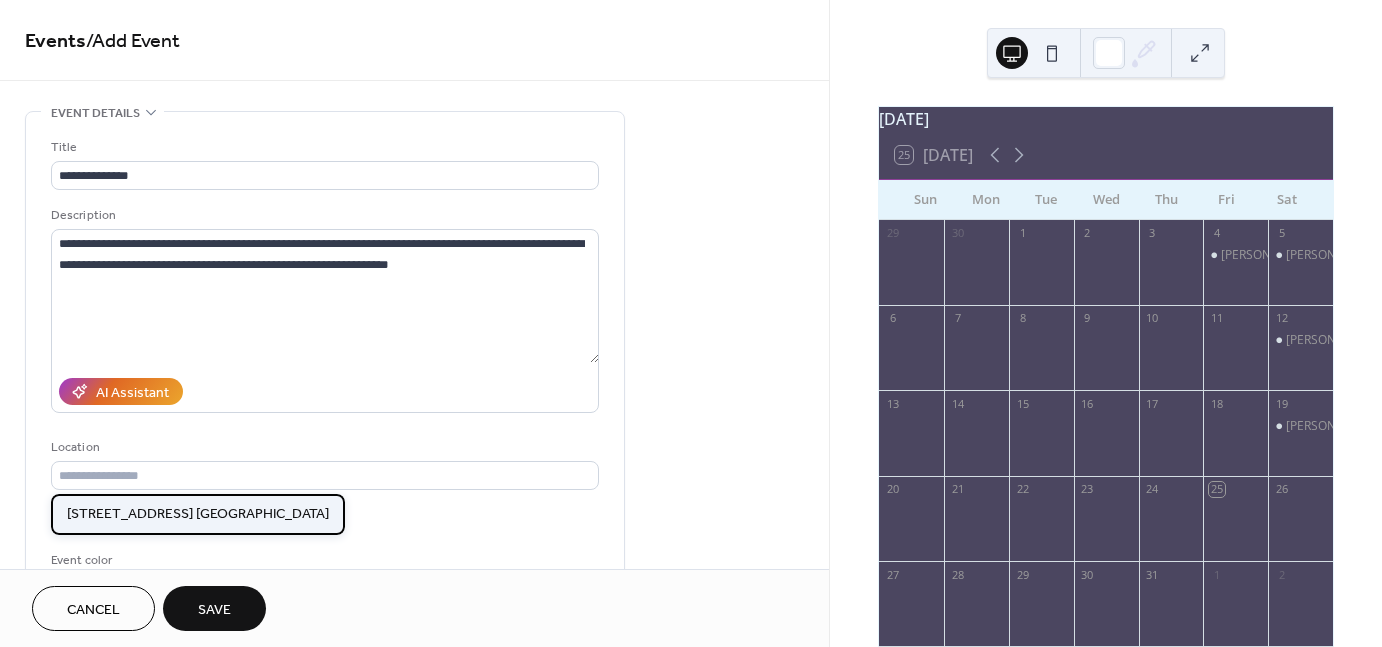 click on "1220 3rd st.  Naples, FL 34102" at bounding box center [198, 513] 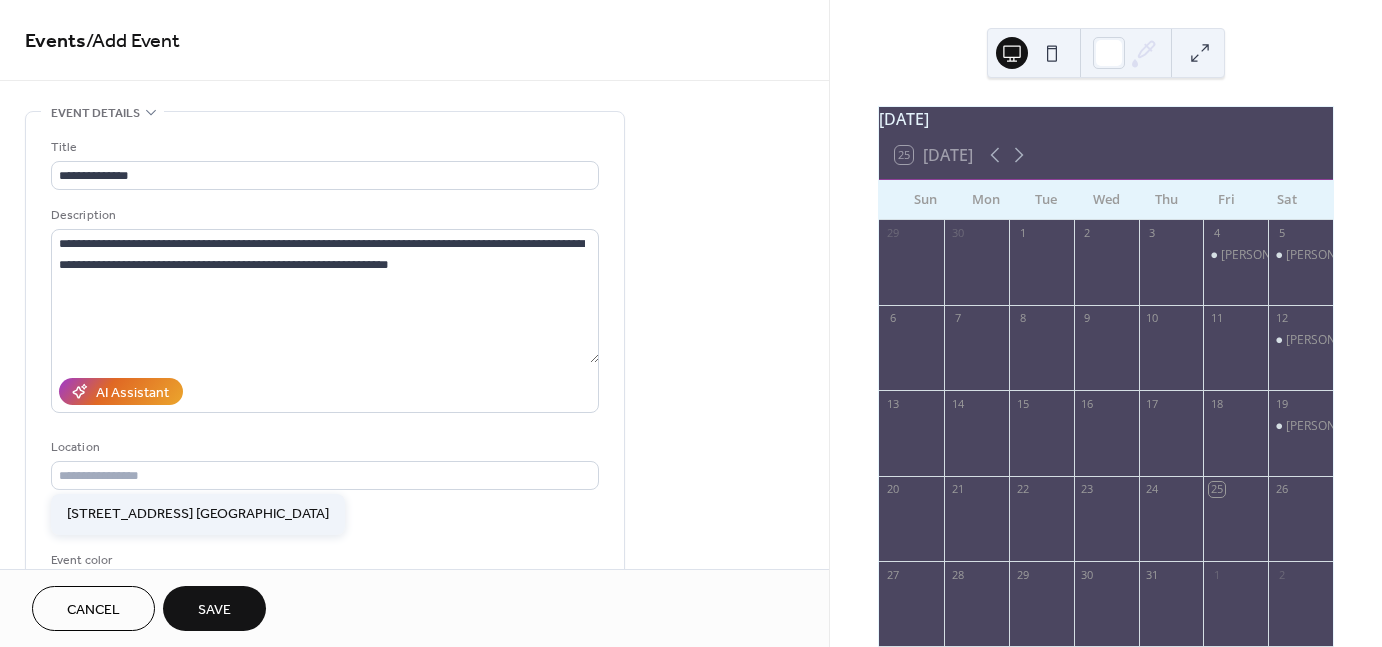 type on "**********" 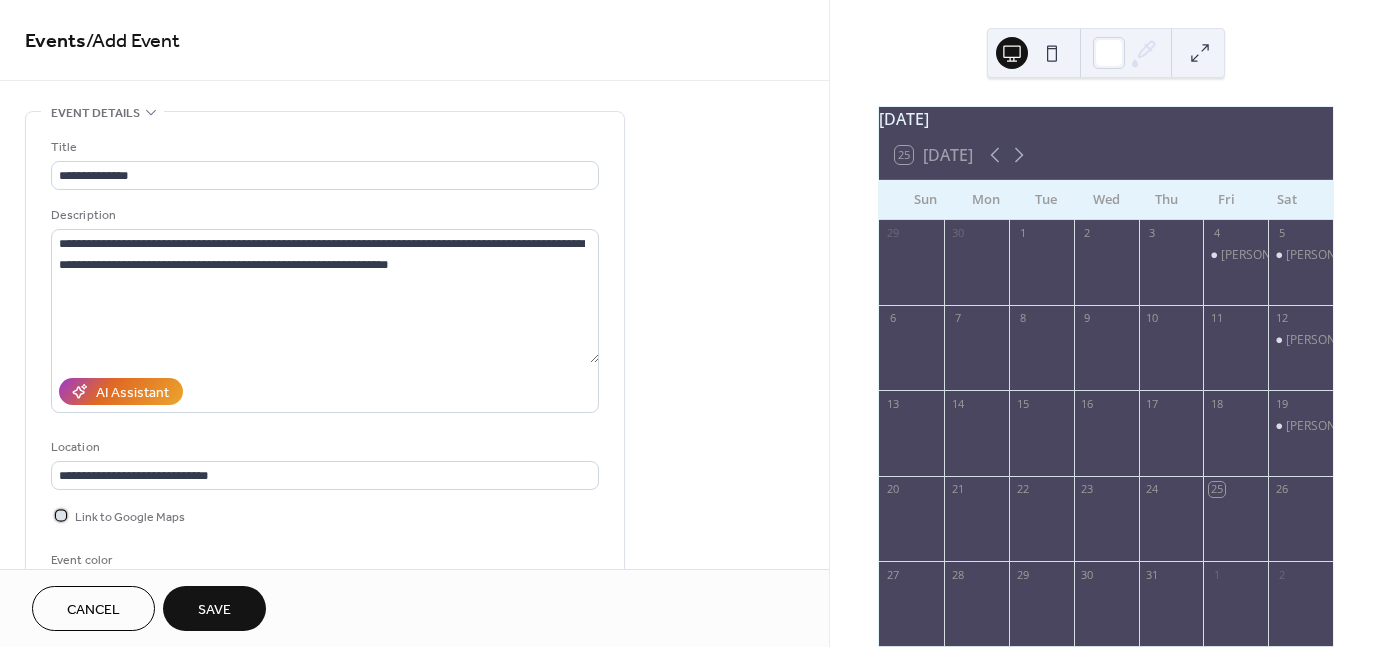 click on "Link to Google Maps" at bounding box center [130, 517] 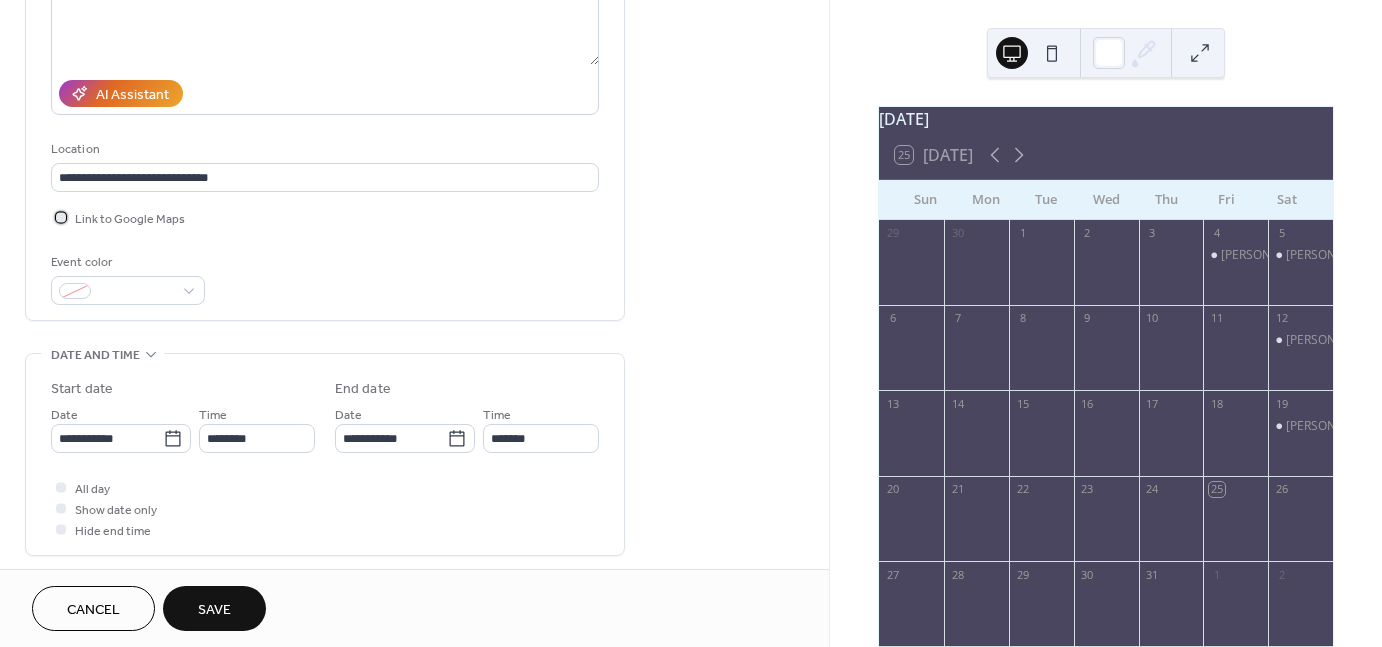 scroll, scrollTop: 300, scrollLeft: 0, axis: vertical 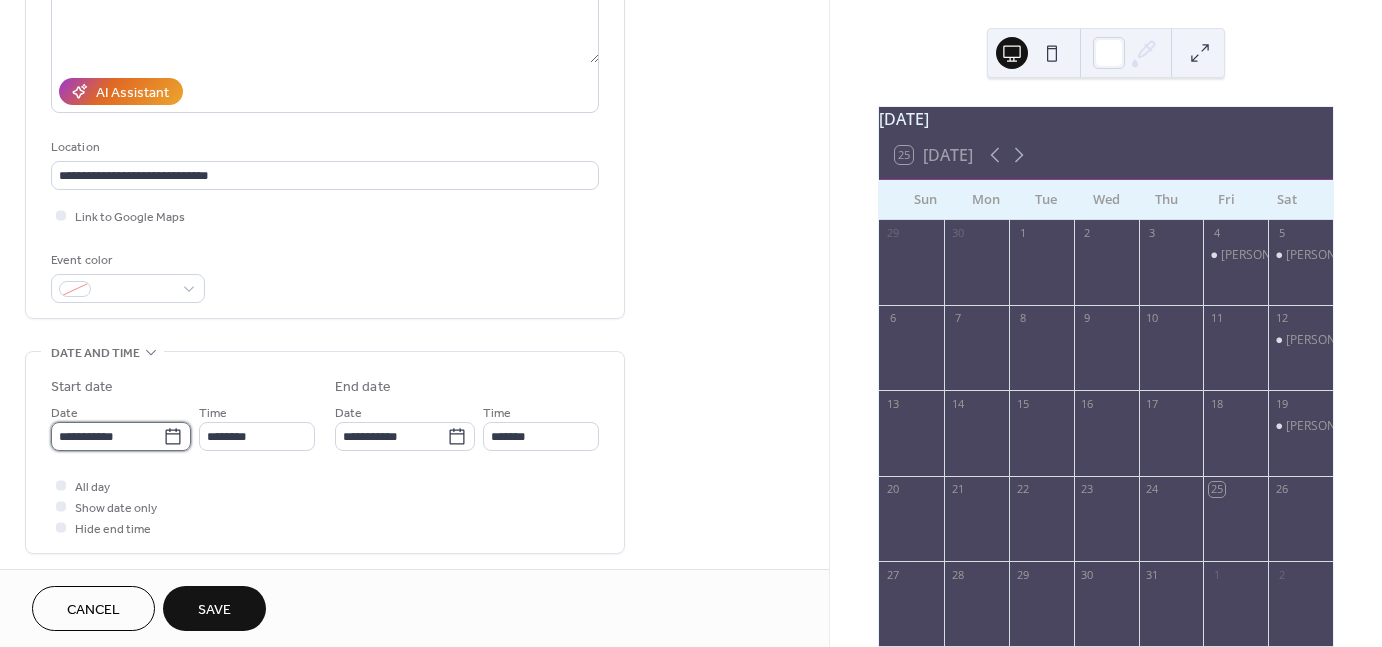 click on "**********" at bounding box center [107, 436] 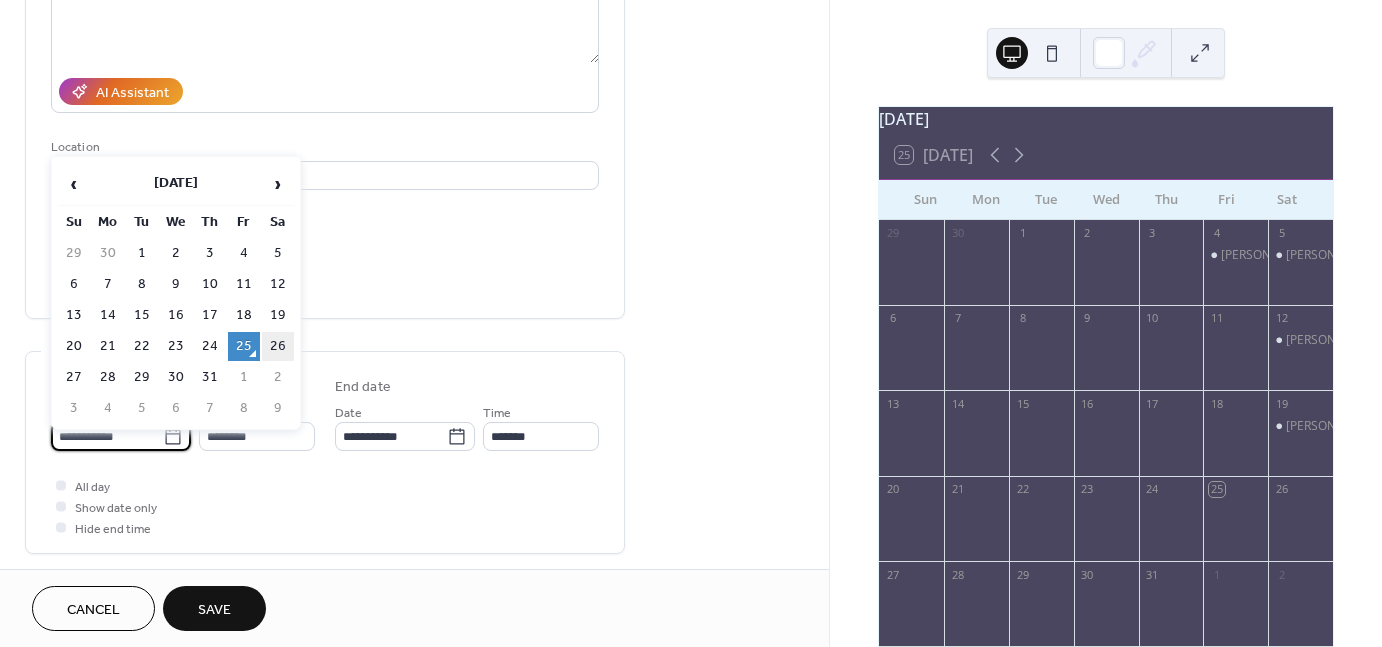 click on "26" at bounding box center (278, 346) 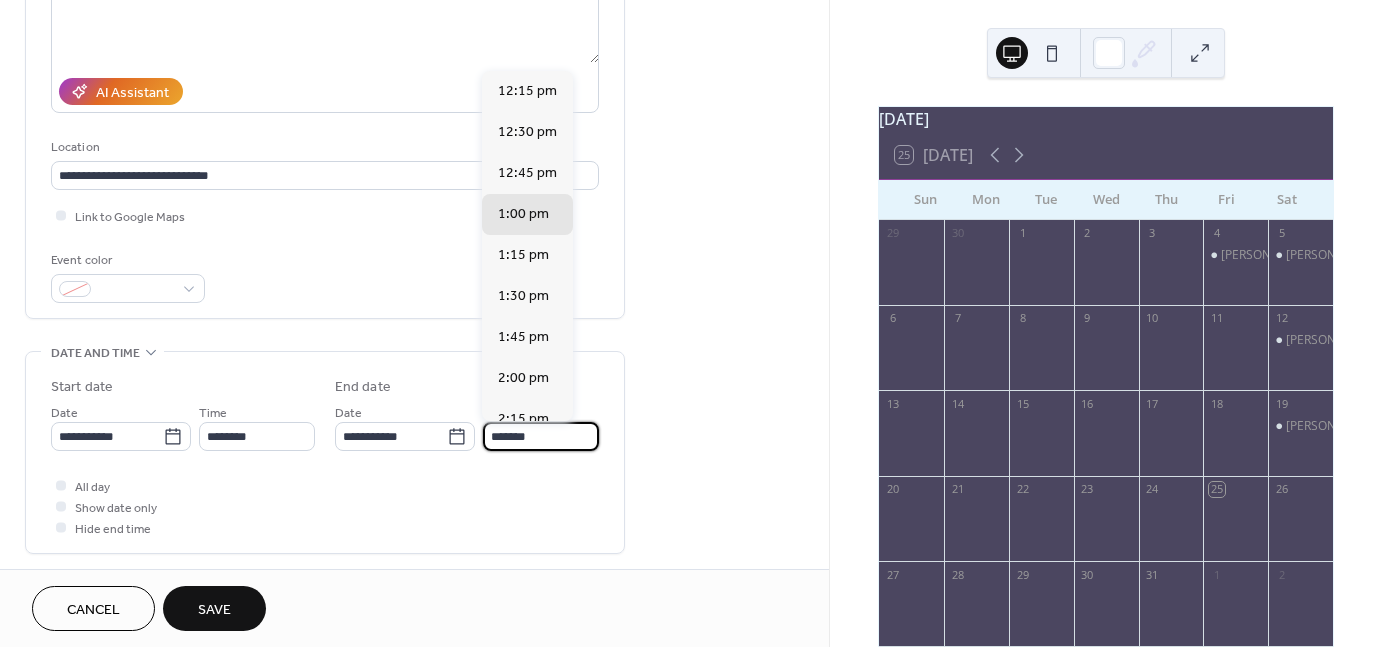 click on "*******" at bounding box center (541, 436) 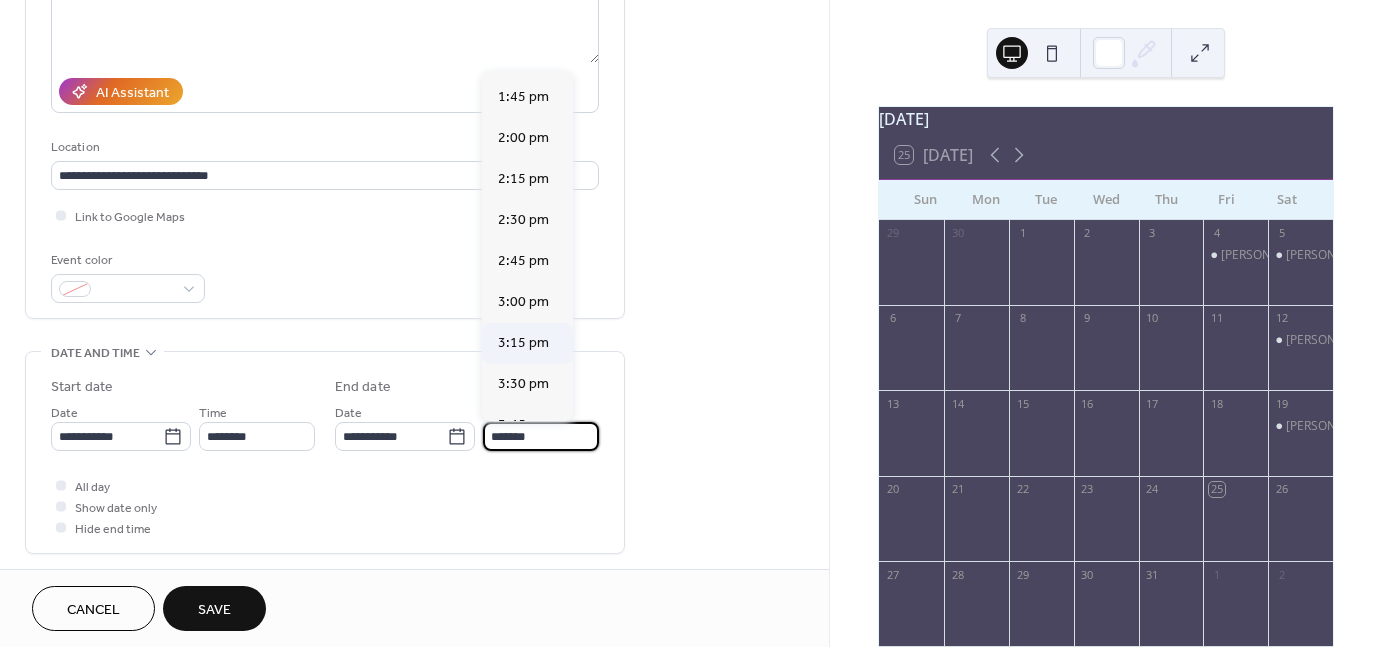 scroll, scrollTop: 400, scrollLeft: 0, axis: vertical 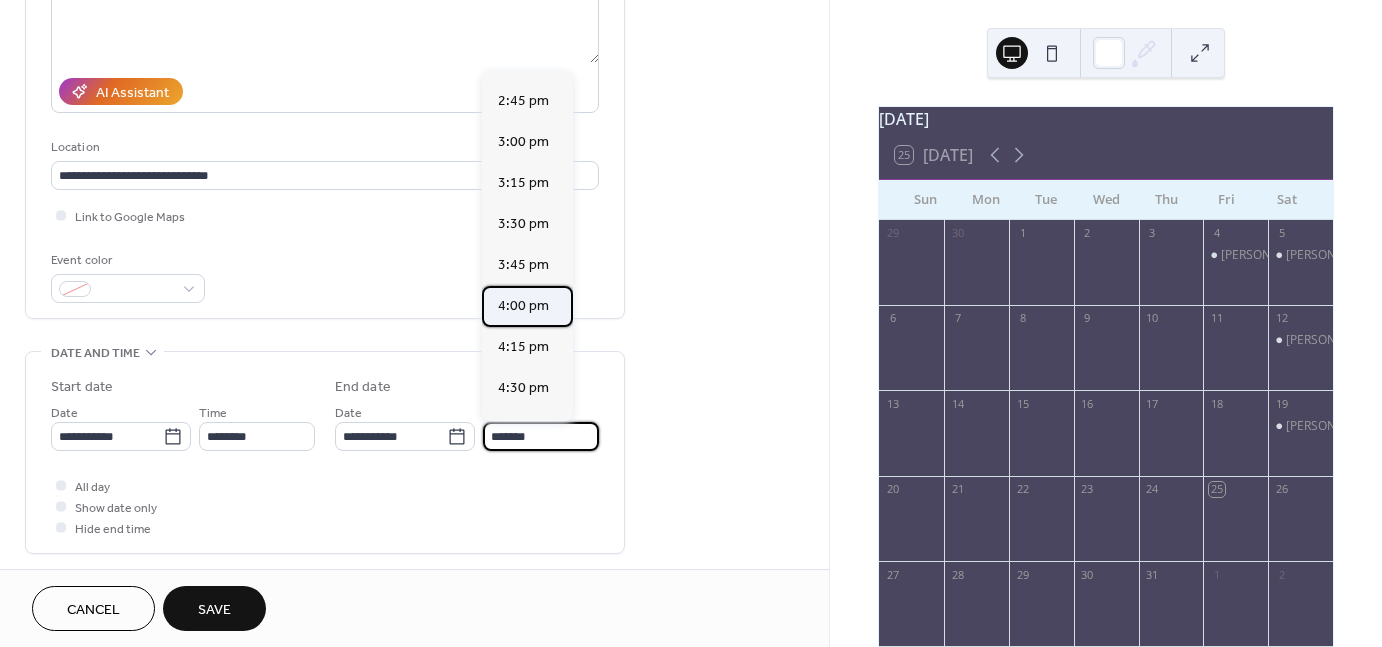 click on "4:00 pm" at bounding box center (523, 306) 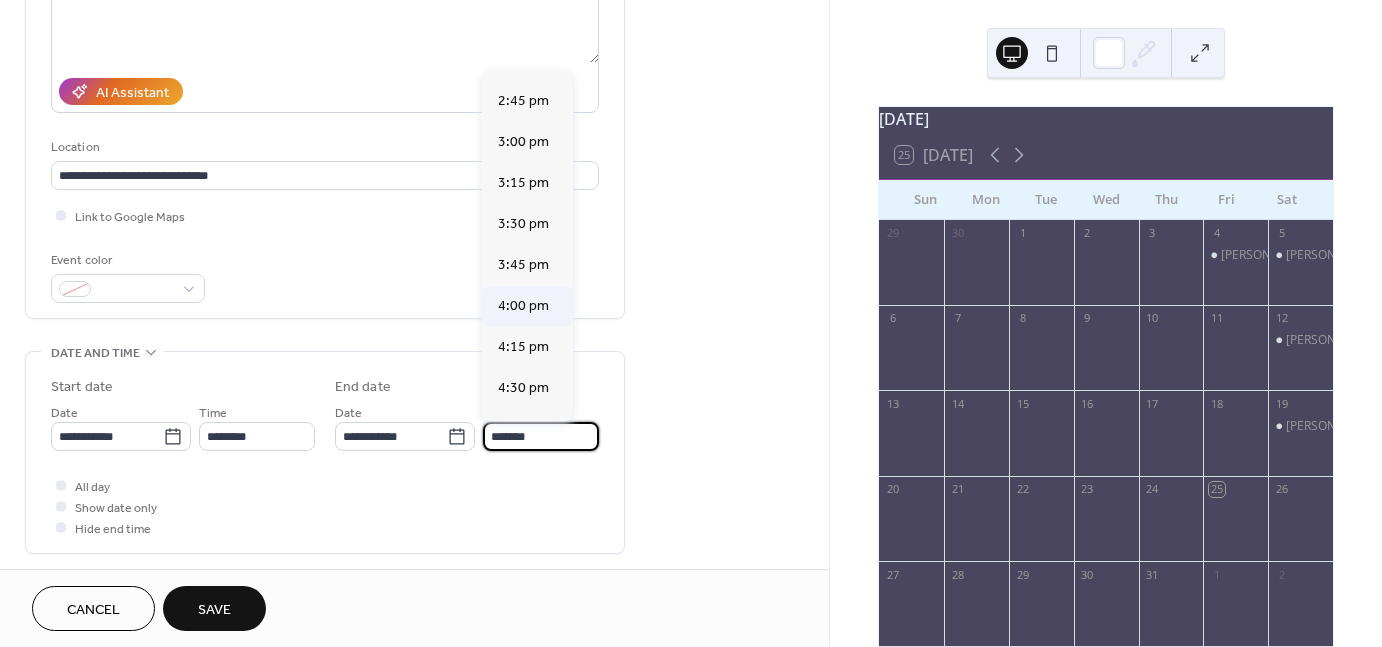 type on "*******" 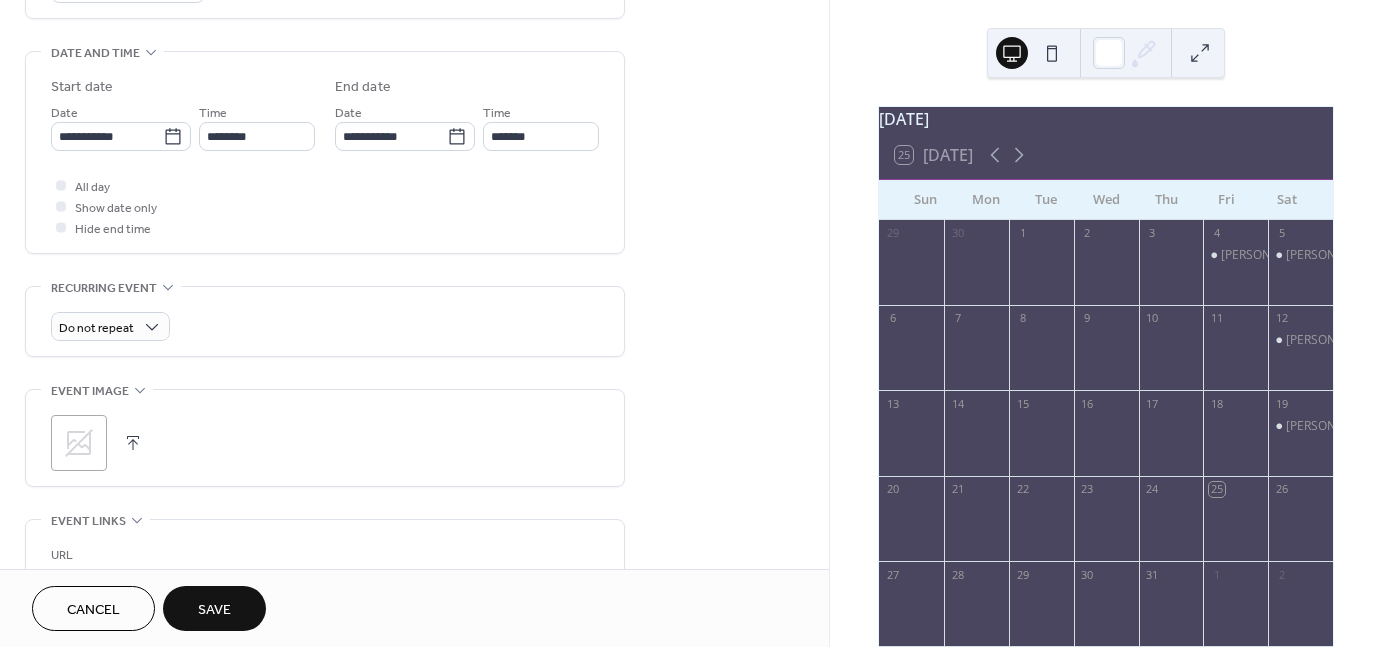 scroll, scrollTop: 700, scrollLeft: 0, axis: vertical 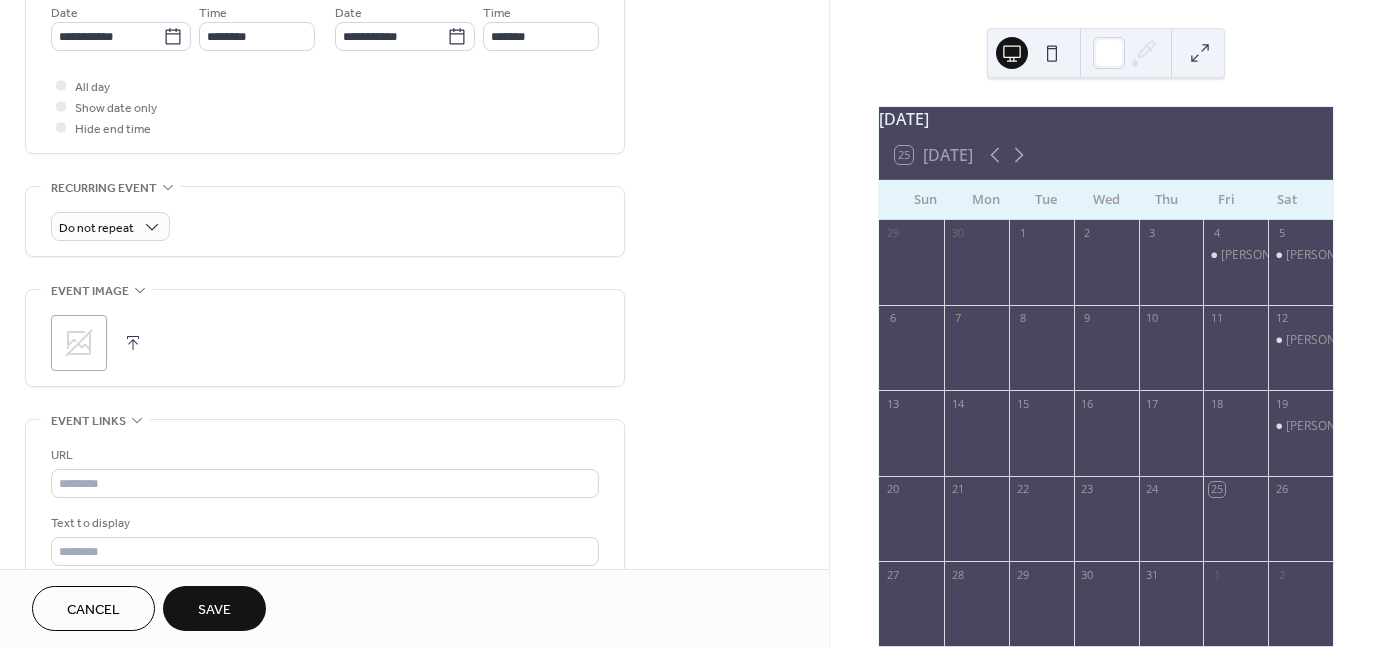 click 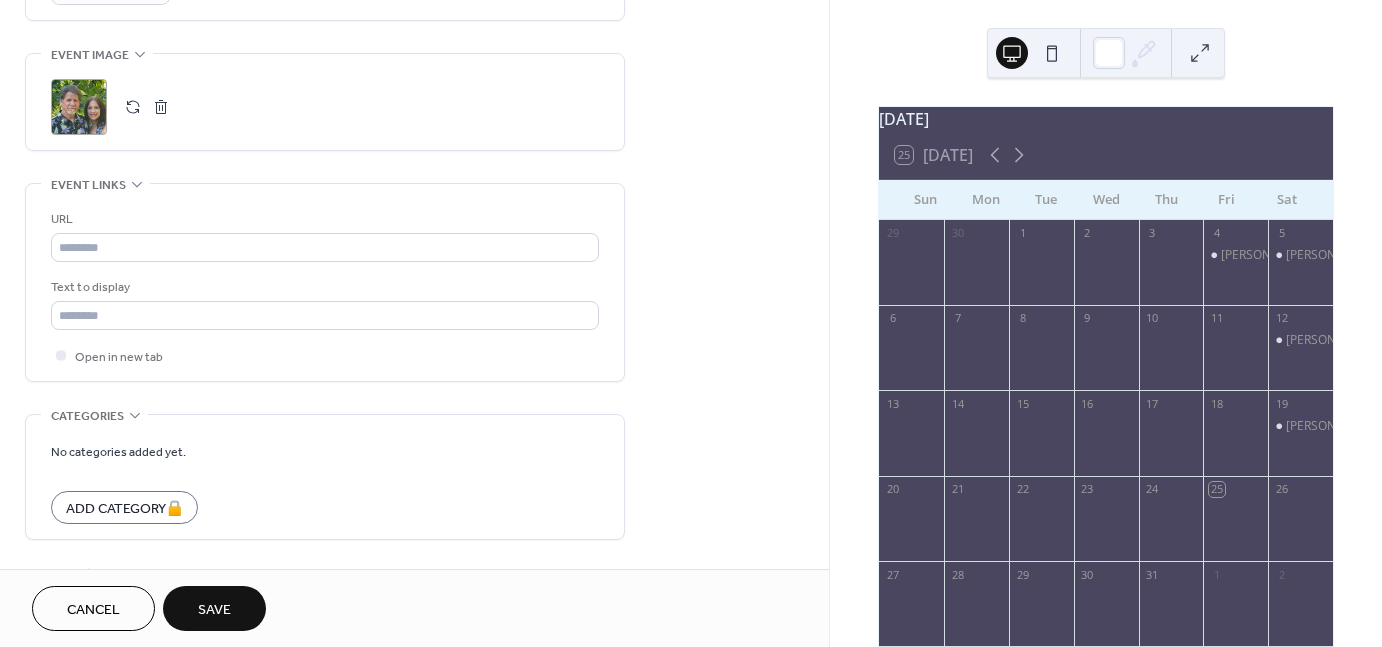 scroll, scrollTop: 998, scrollLeft: 0, axis: vertical 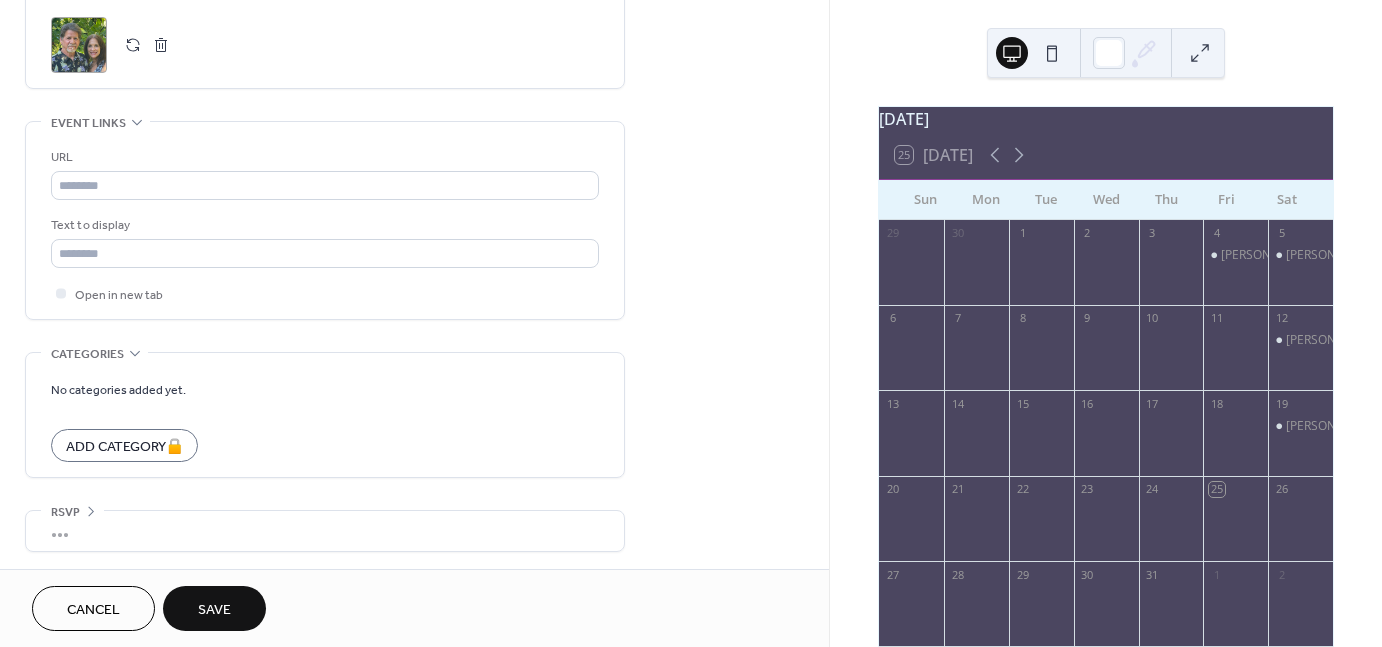 click on "Save" at bounding box center (214, 610) 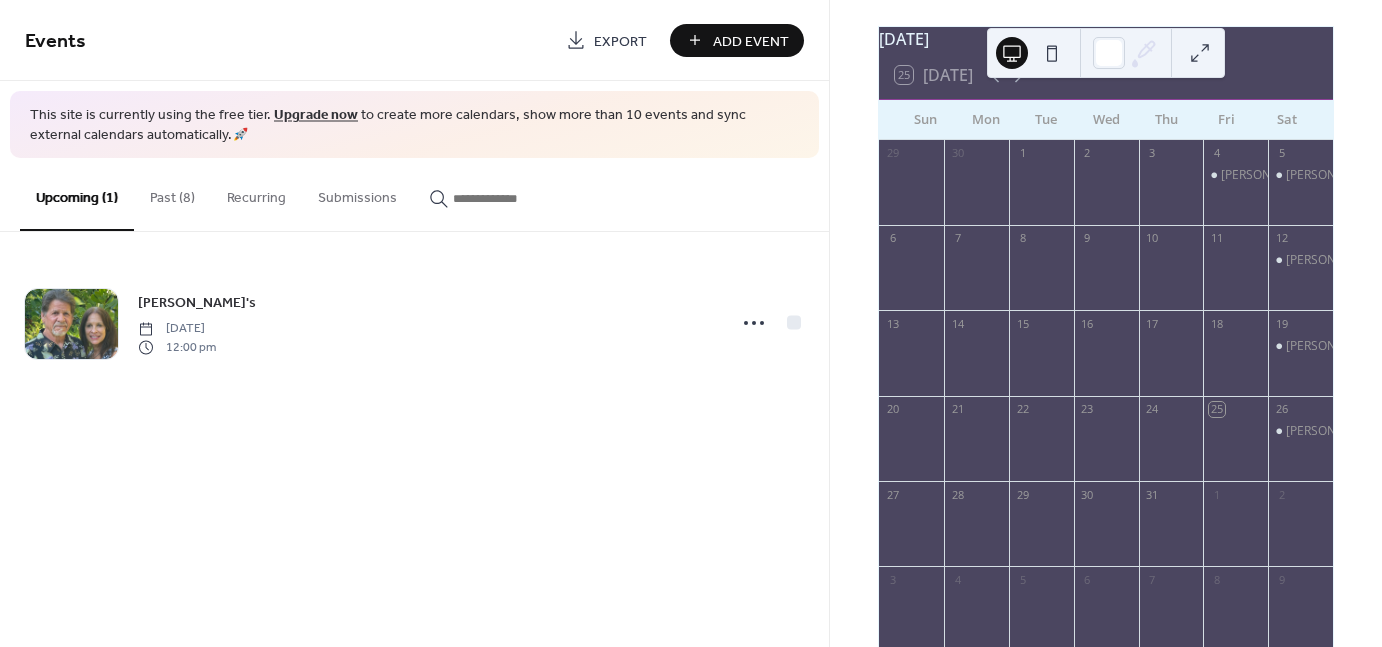scroll, scrollTop: 0, scrollLeft: 0, axis: both 